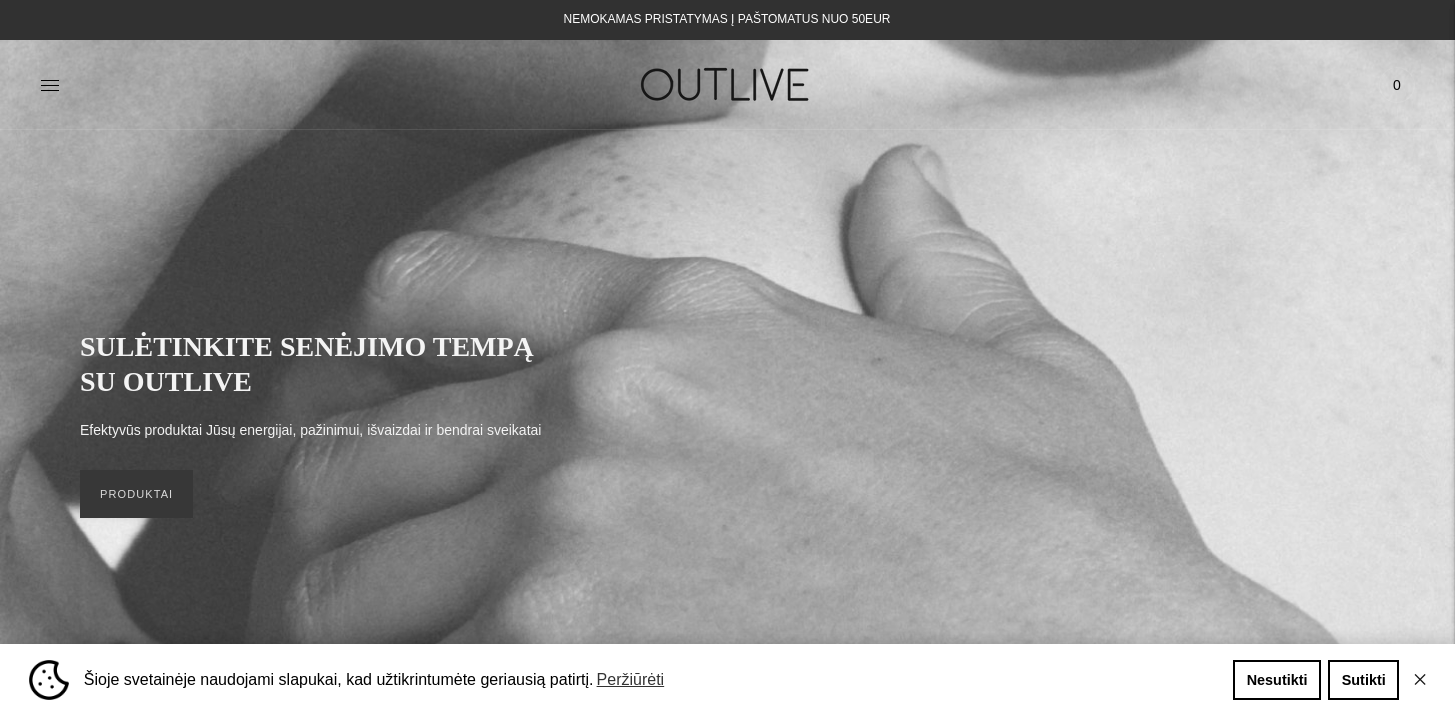 scroll, scrollTop: 0, scrollLeft: 0, axis: both 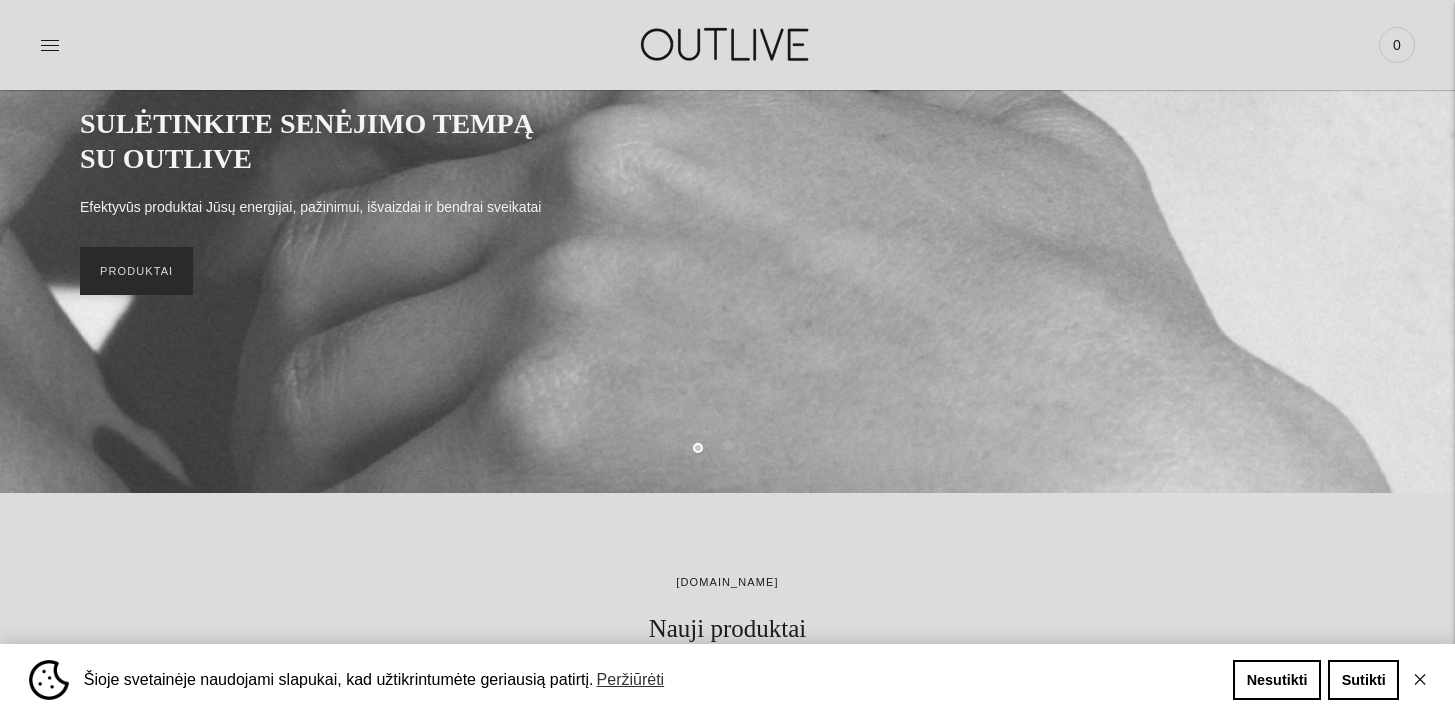 click on "PRODUKTAI" at bounding box center [136, 271] 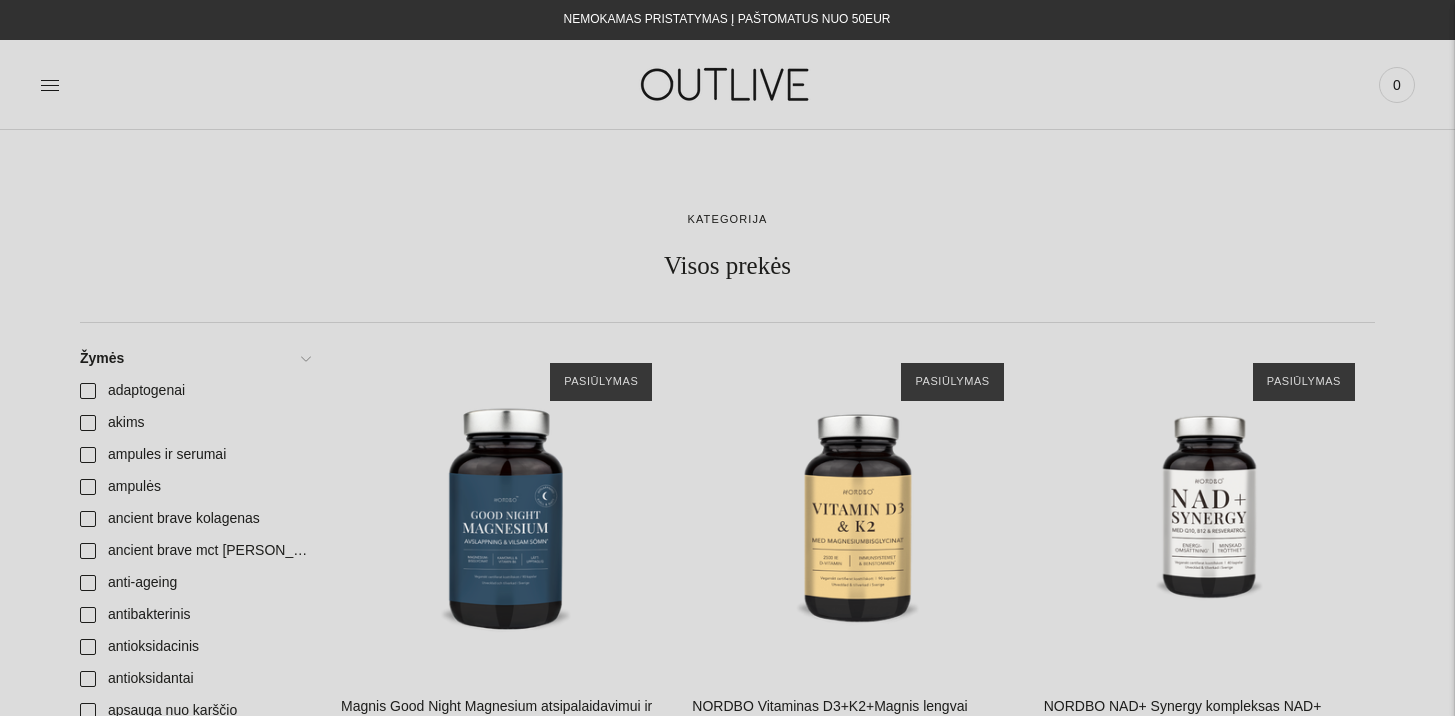 scroll, scrollTop: 0, scrollLeft: 0, axis: both 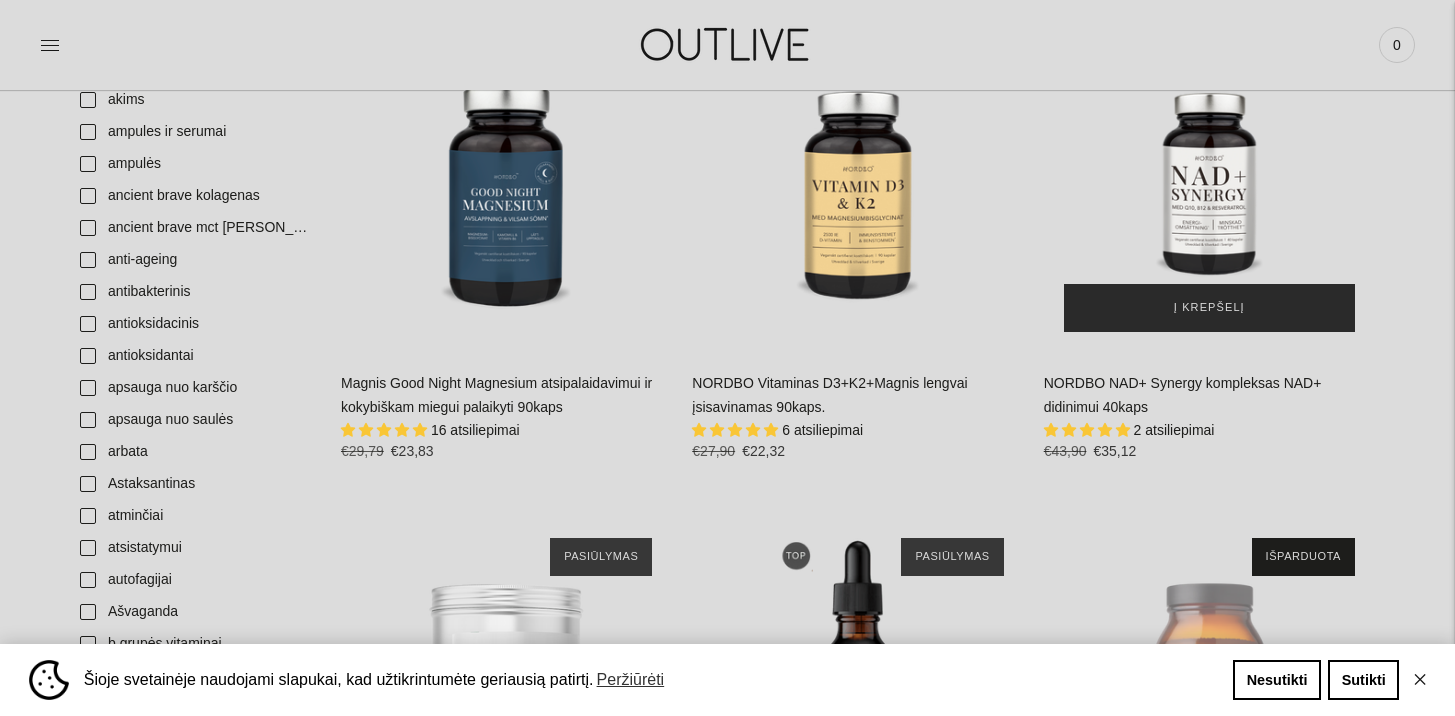 click on "Į krepšelį" at bounding box center [1209, 308] 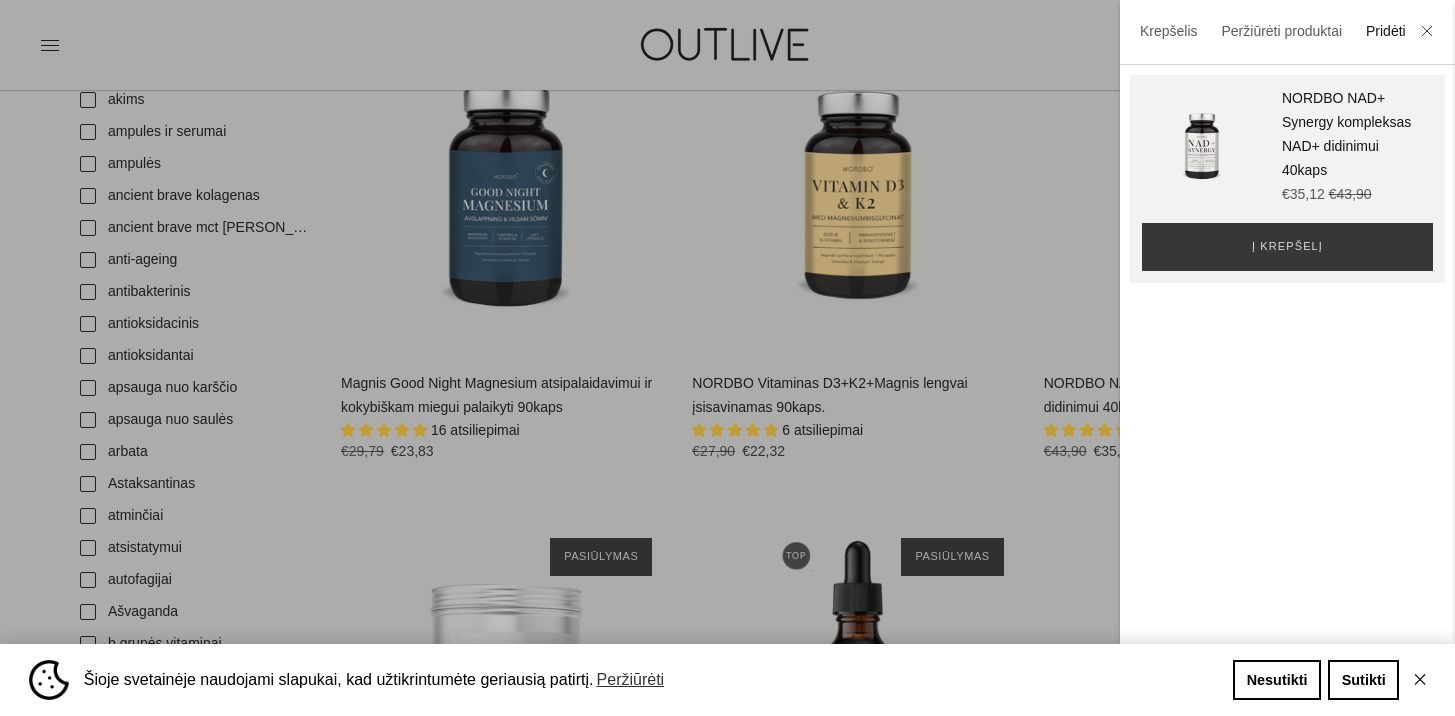 click at bounding box center (727, 358) 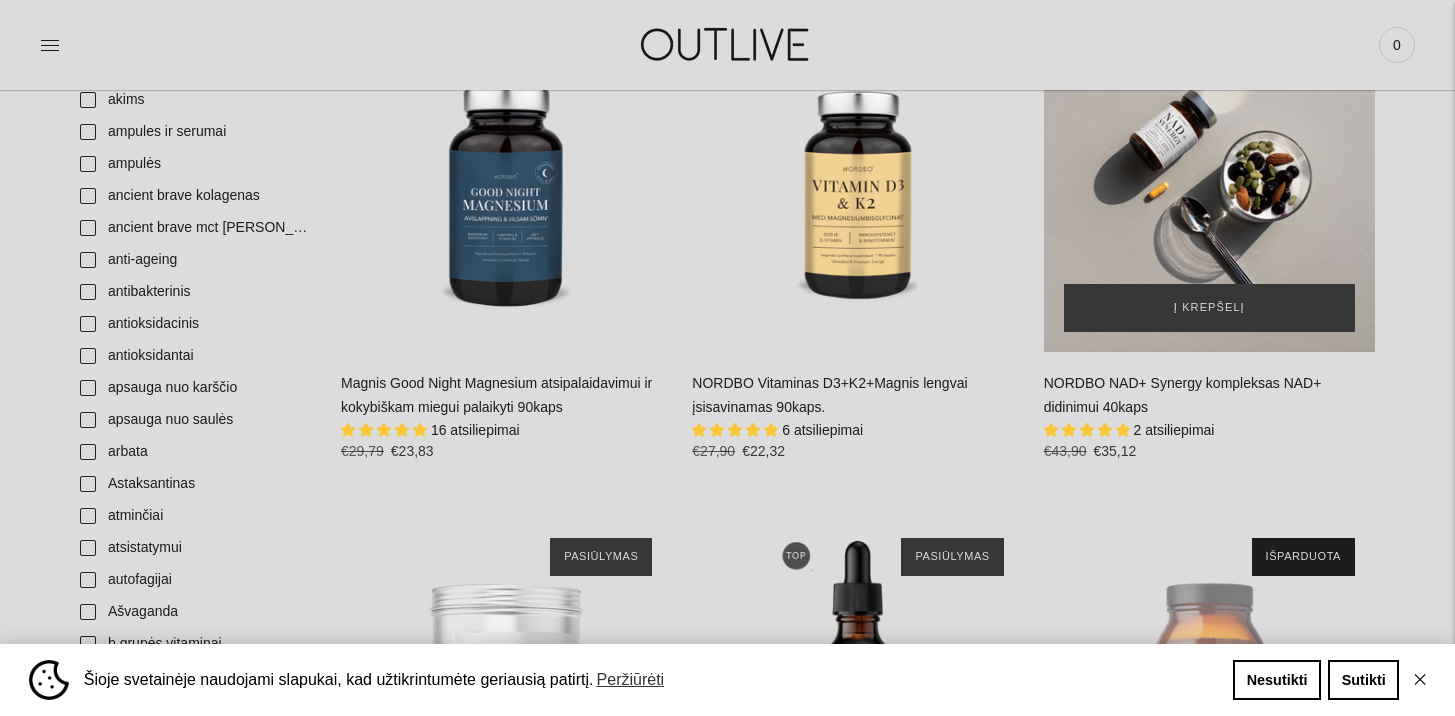 click at bounding box center (1209, 185) 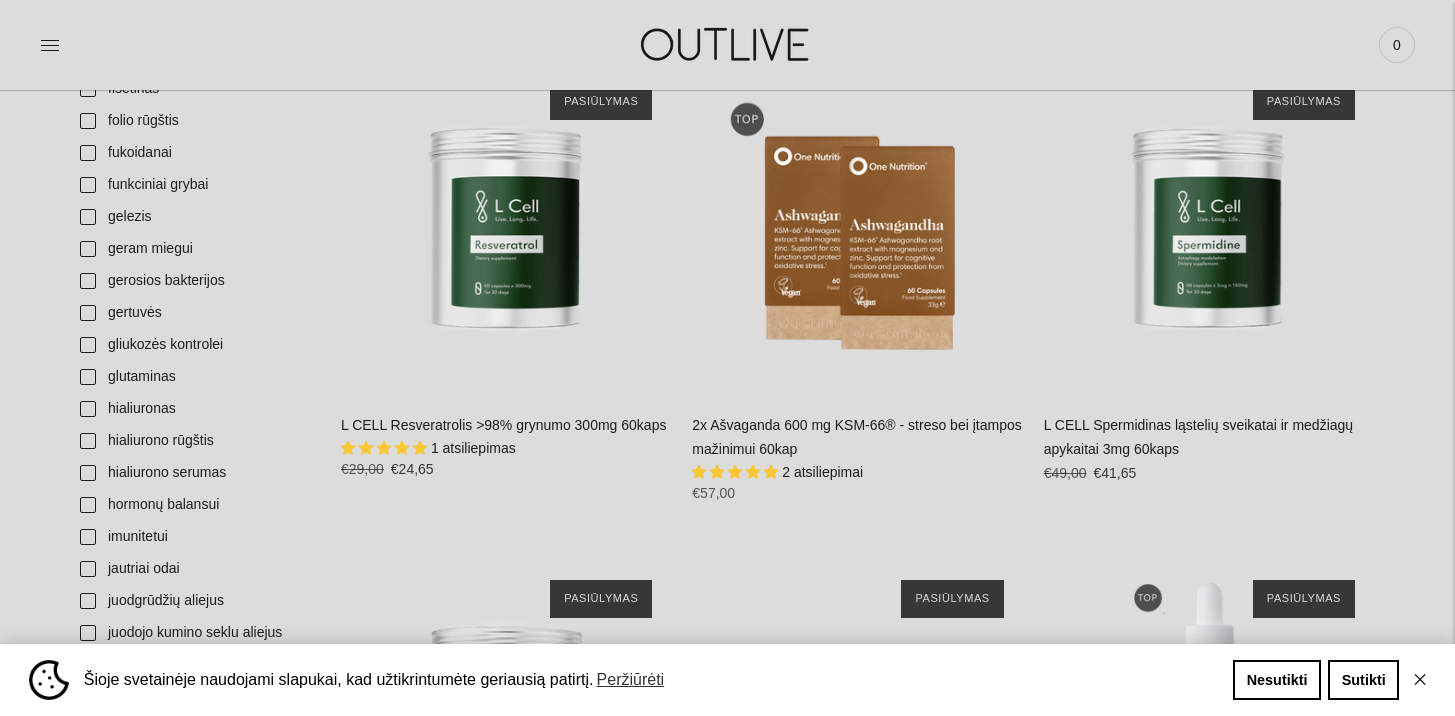 scroll, scrollTop: 1774, scrollLeft: 0, axis: vertical 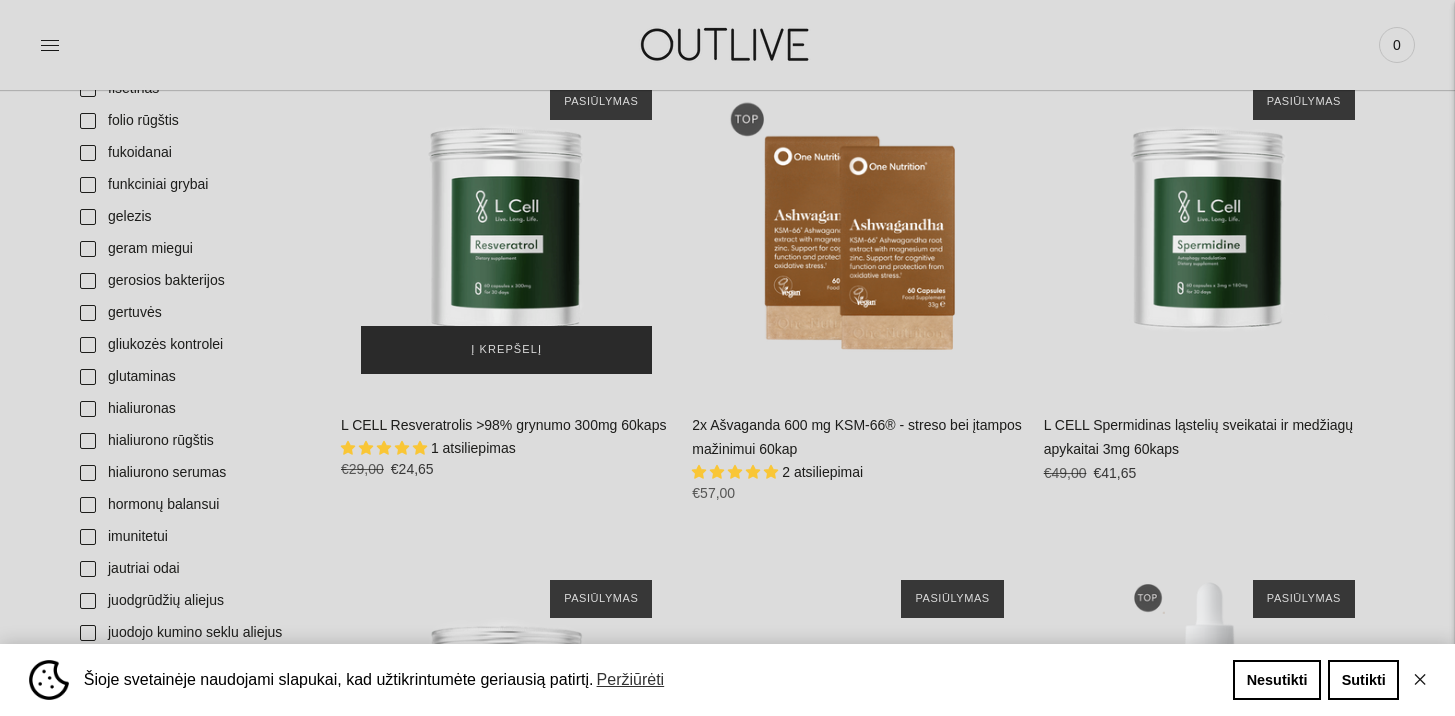 click on "Į krepšelį" at bounding box center (506, 350) 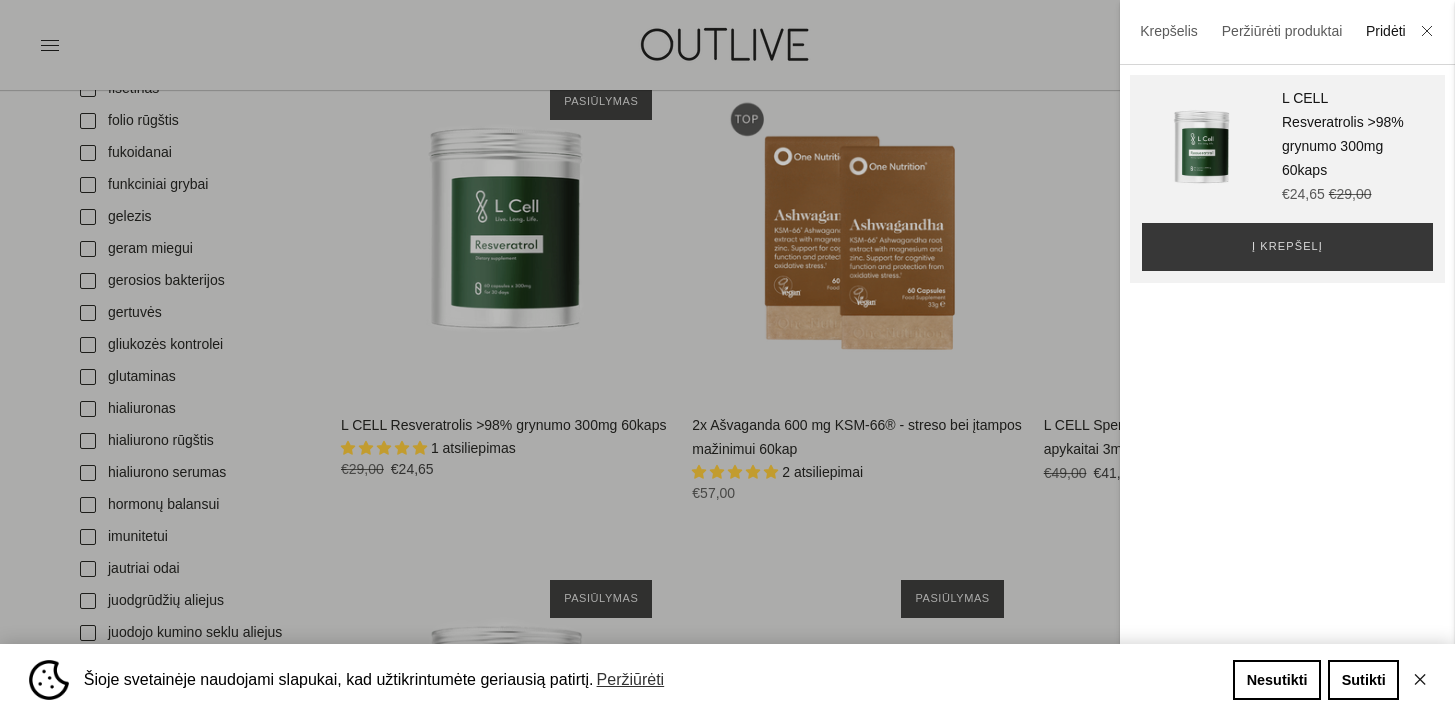 click at bounding box center [727, 358] 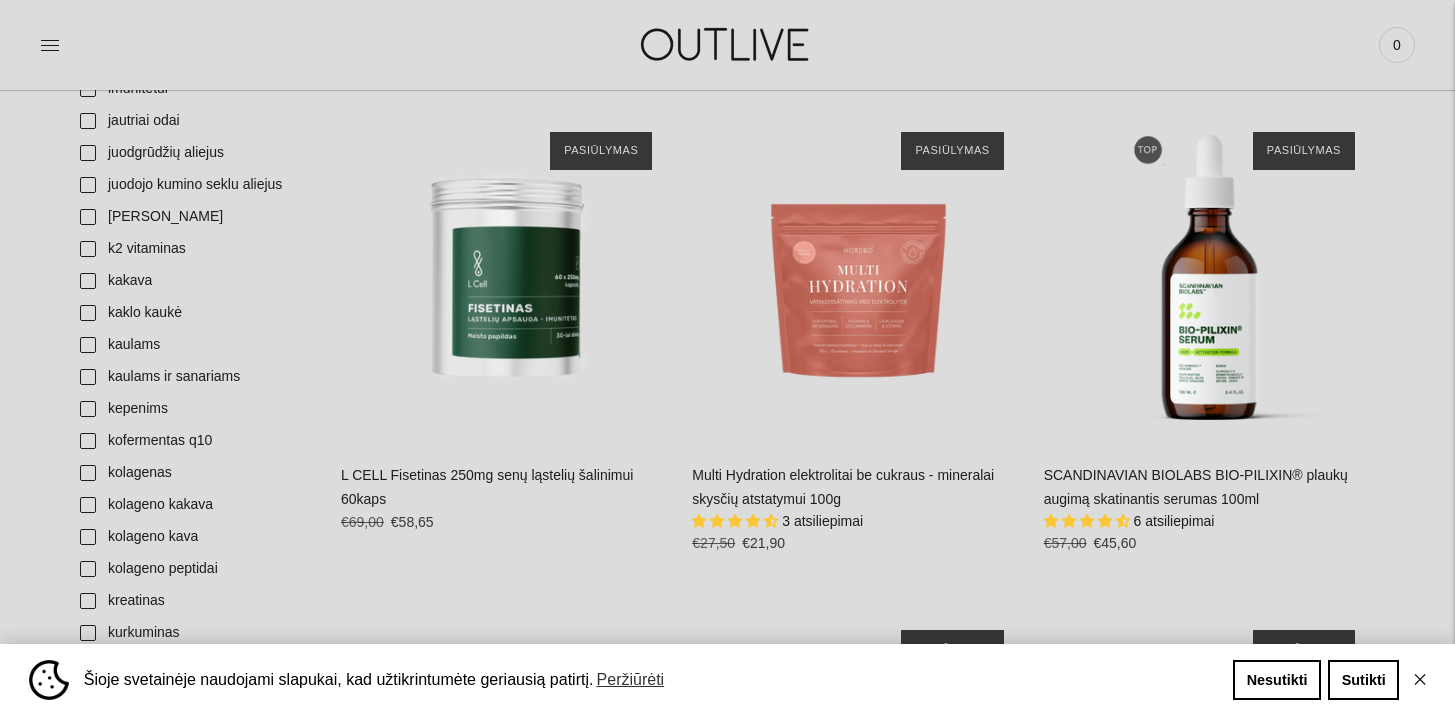 scroll, scrollTop: 2318, scrollLeft: 0, axis: vertical 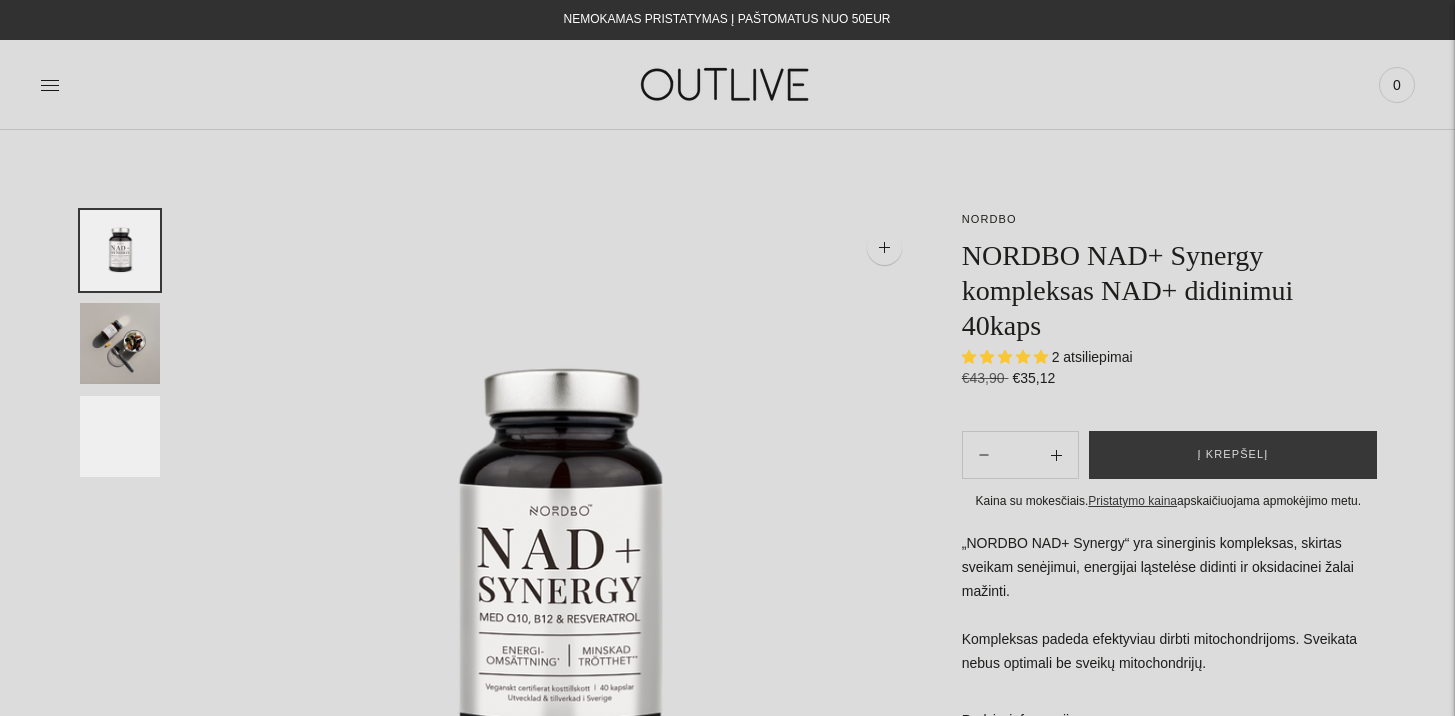 click on "NORDBO NAD+ Synergy kompleksas NAD+ didinimui 40kaps" at bounding box center (1168, 290) 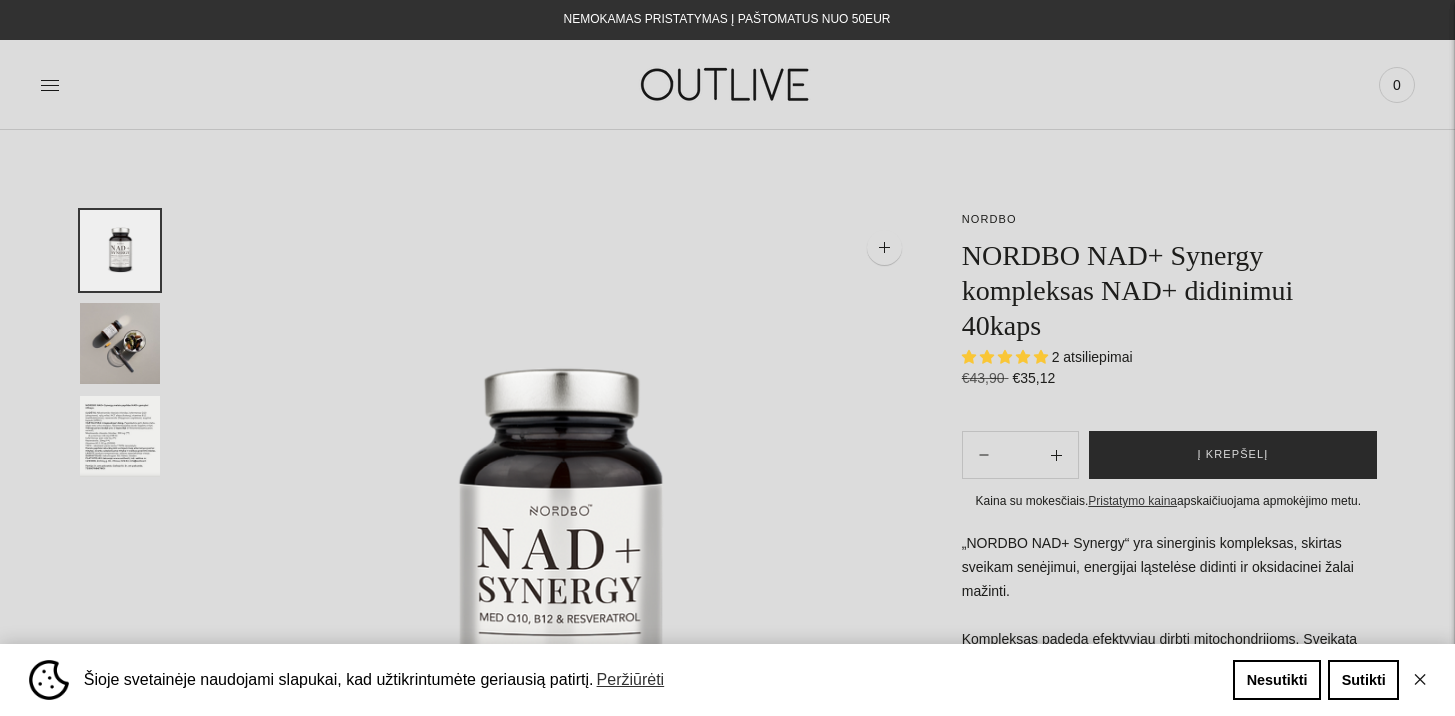 click on "Į krepšelį" at bounding box center (1233, 455) 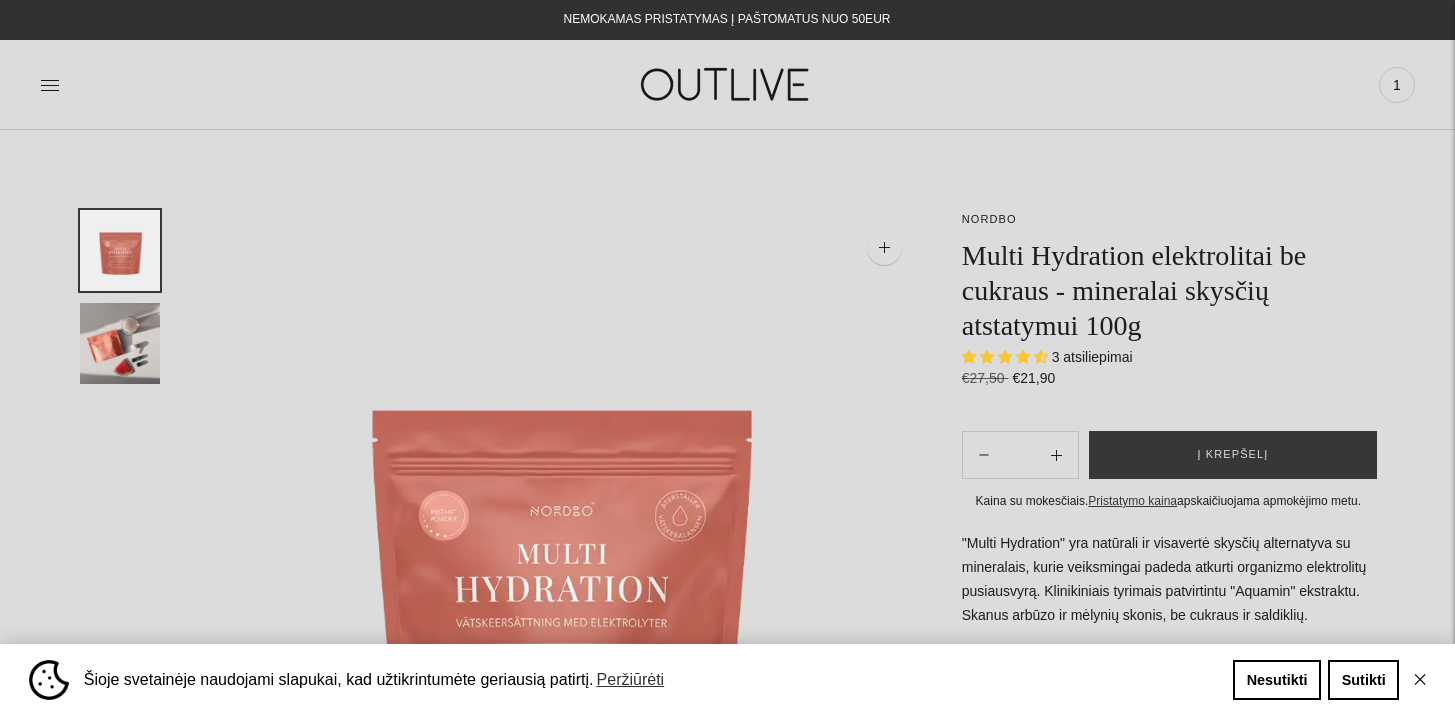 scroll, scrollTop: 0, scrollLeft: 0, axis: both 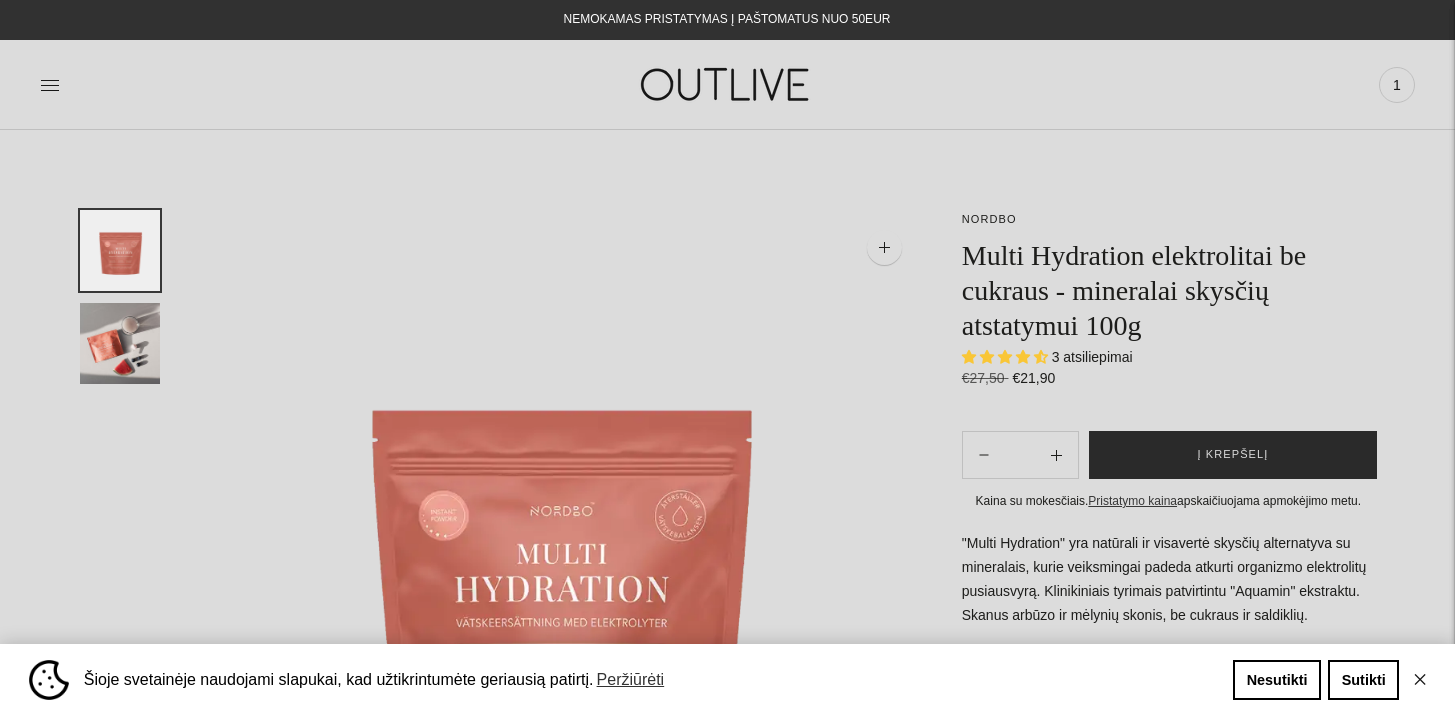 click on "Į krepšelį" at bounding box center [1233, 455] 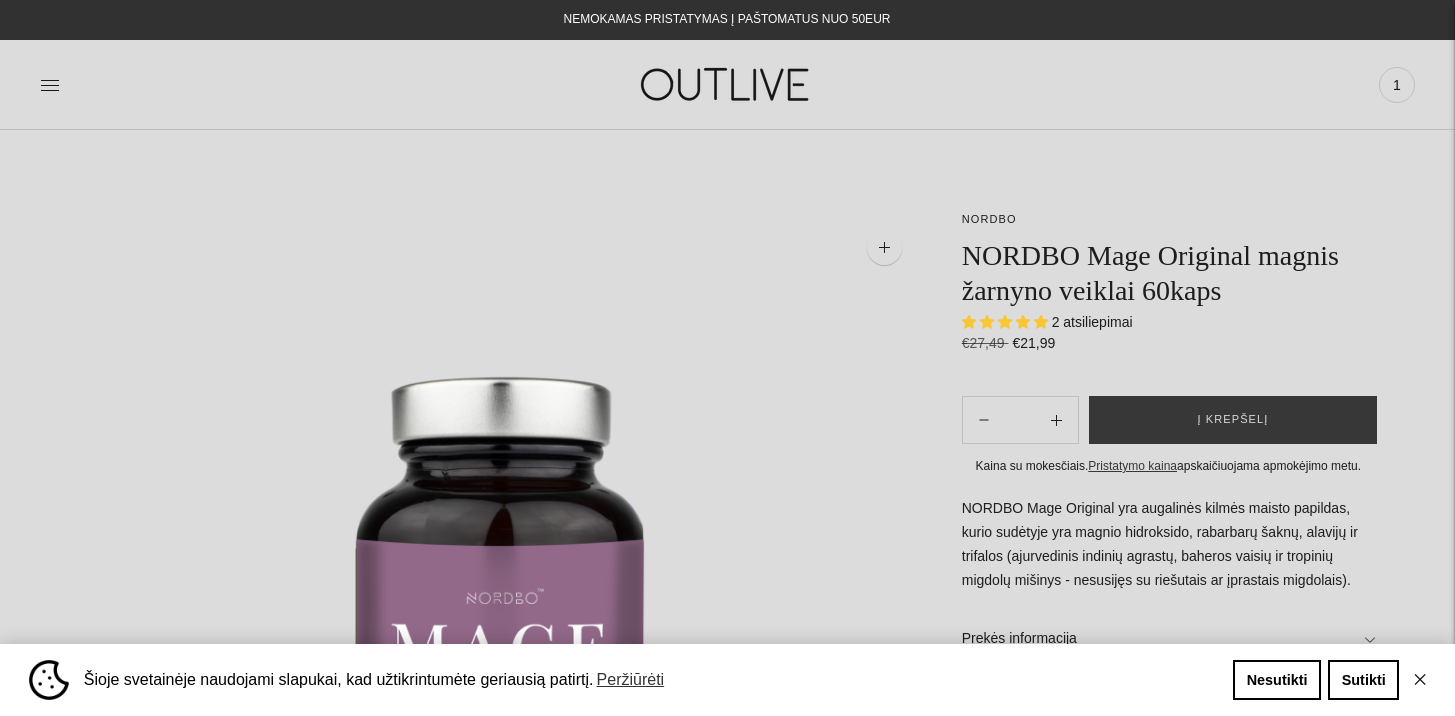 scroll, scrollTop: 0, scrollLeft: 0, axis: both 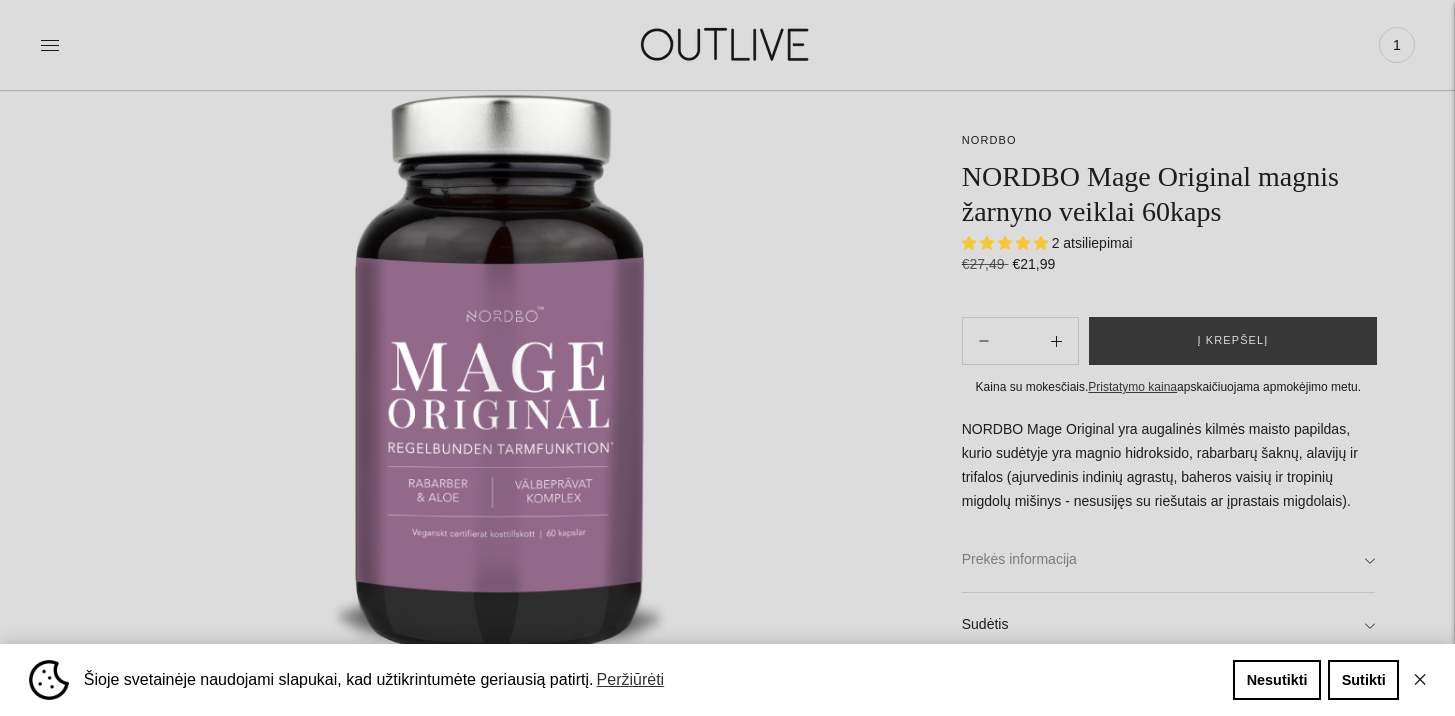 click on "Prekės informacija" at bounding box center [1168, 560] 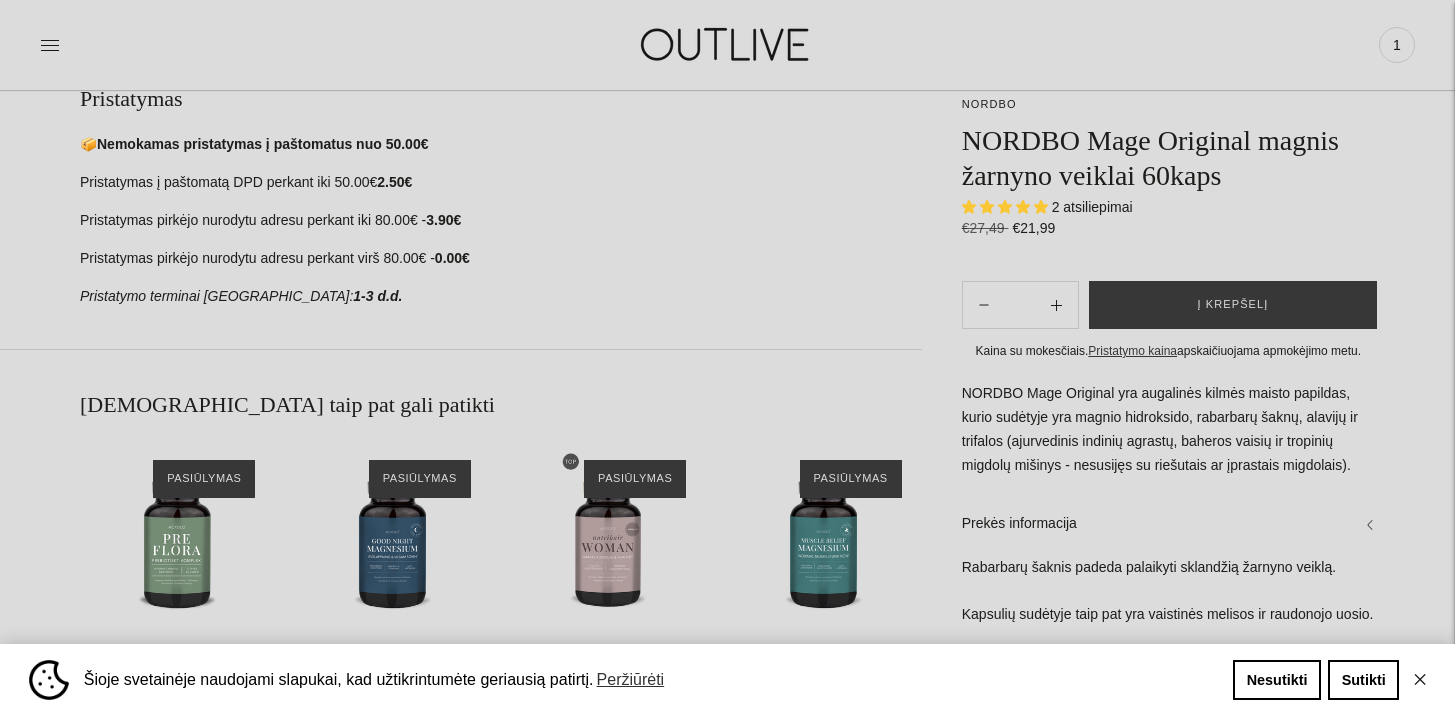scroll, scrollTop: 1199, scrollLeft: 0, axis: vertical 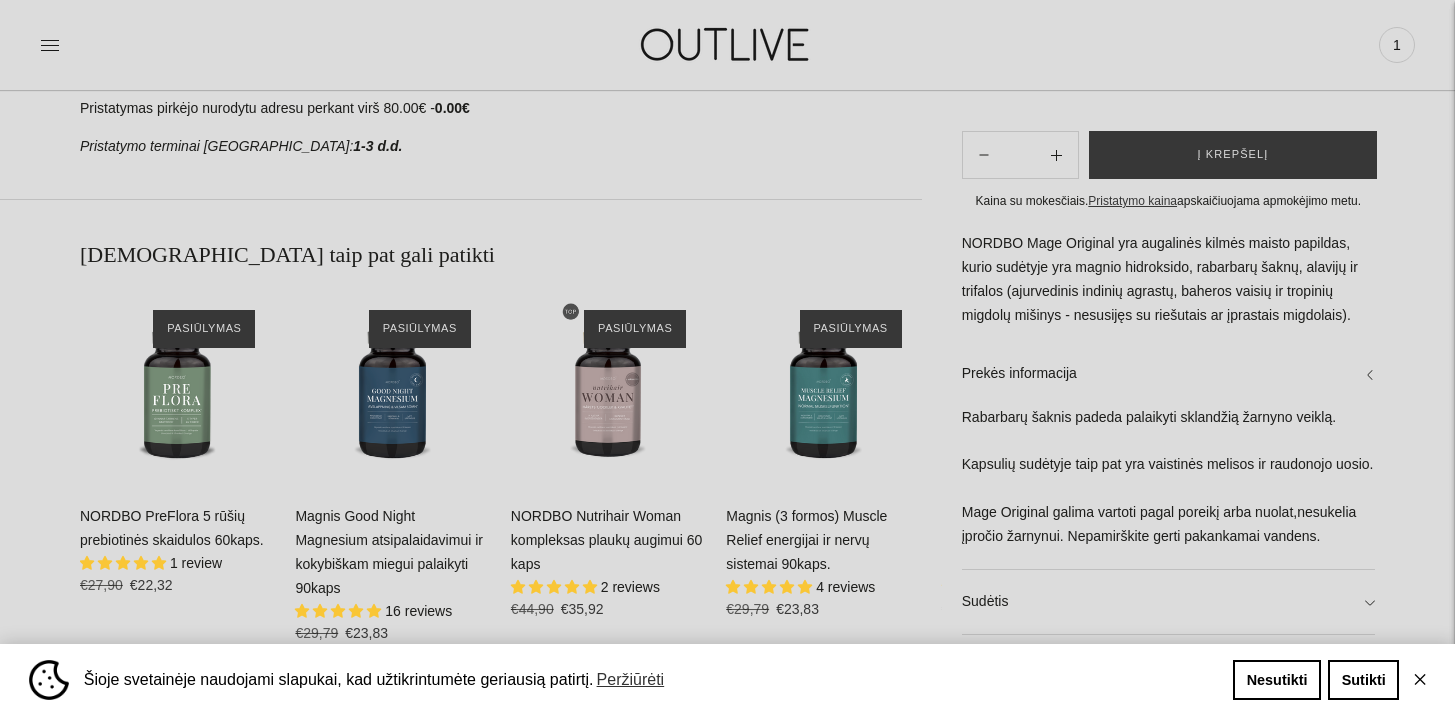 click on "✕" at bounding box center (1420, 680) 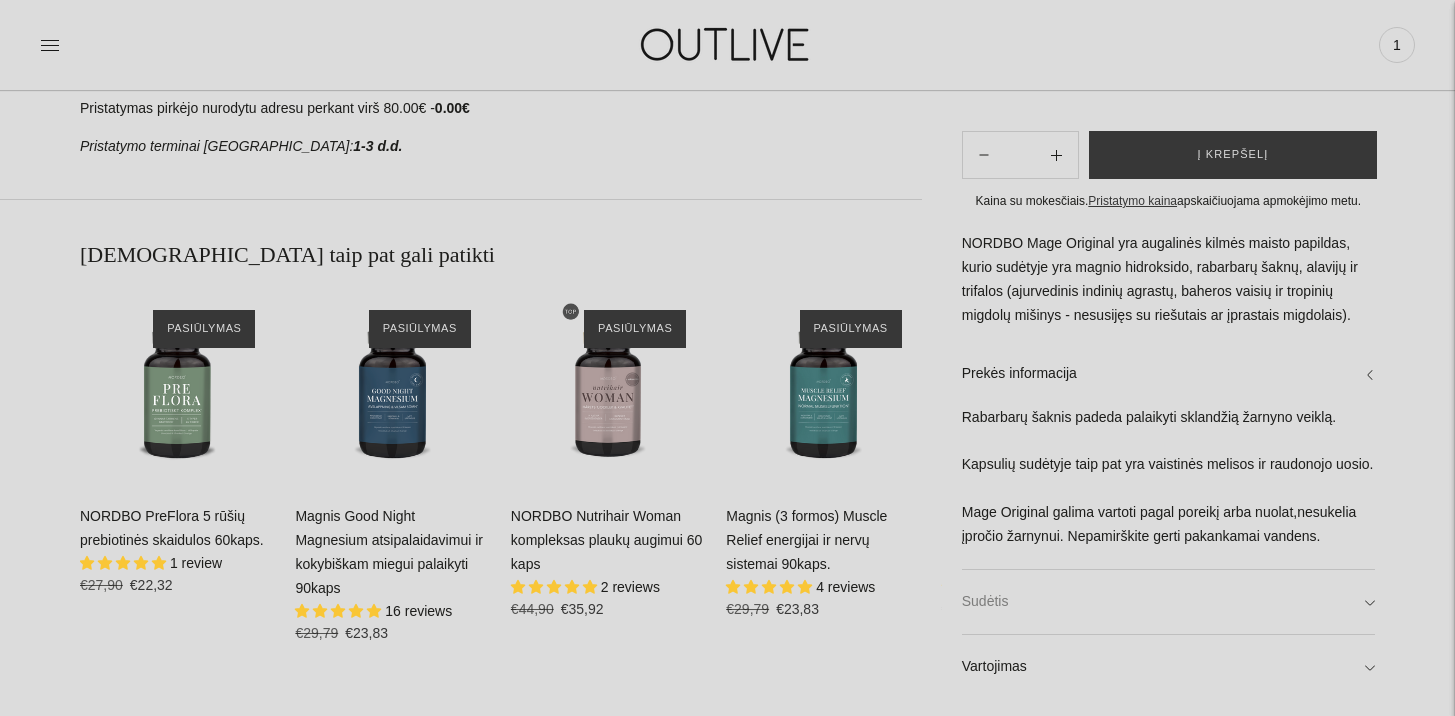 click on "Sudėtis" at bounding box center [1168, 602] 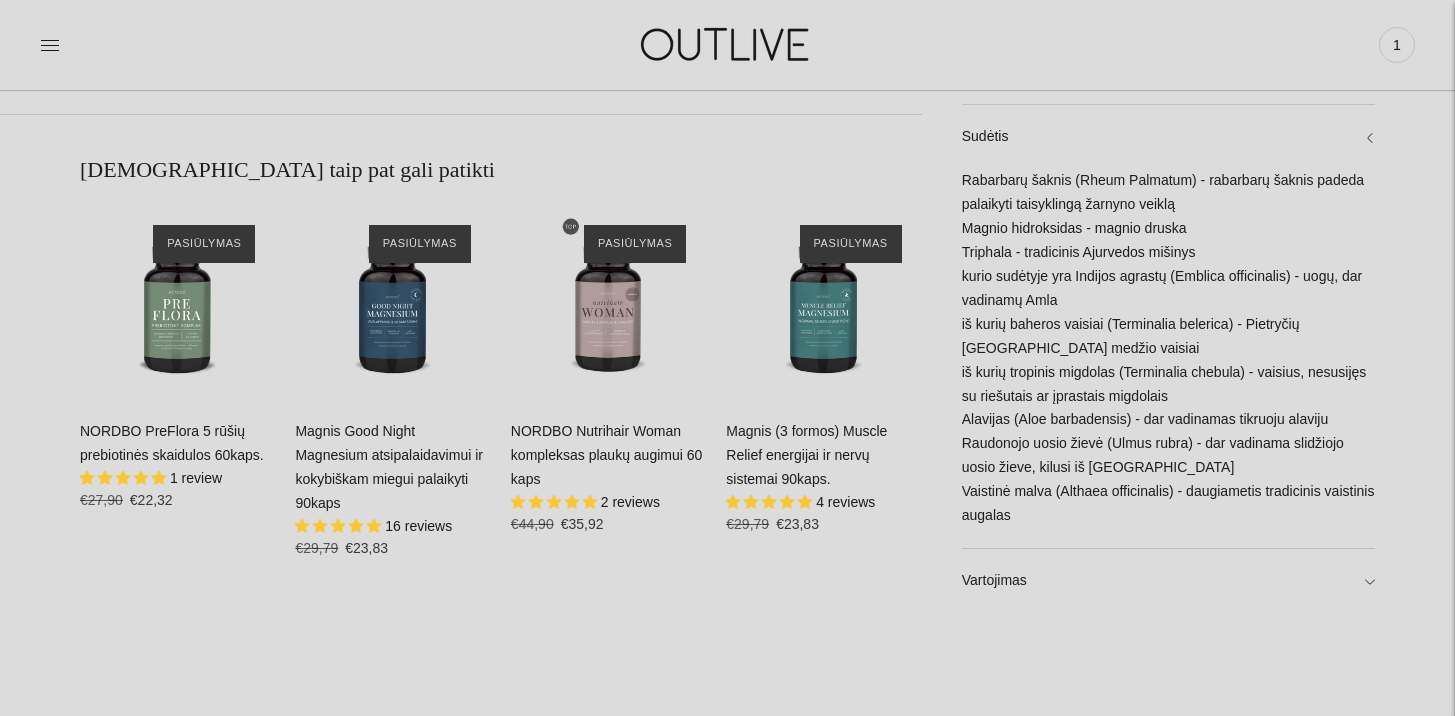 scroll, scrollTop: 1286, scrollLeft: 0, axis: vertical 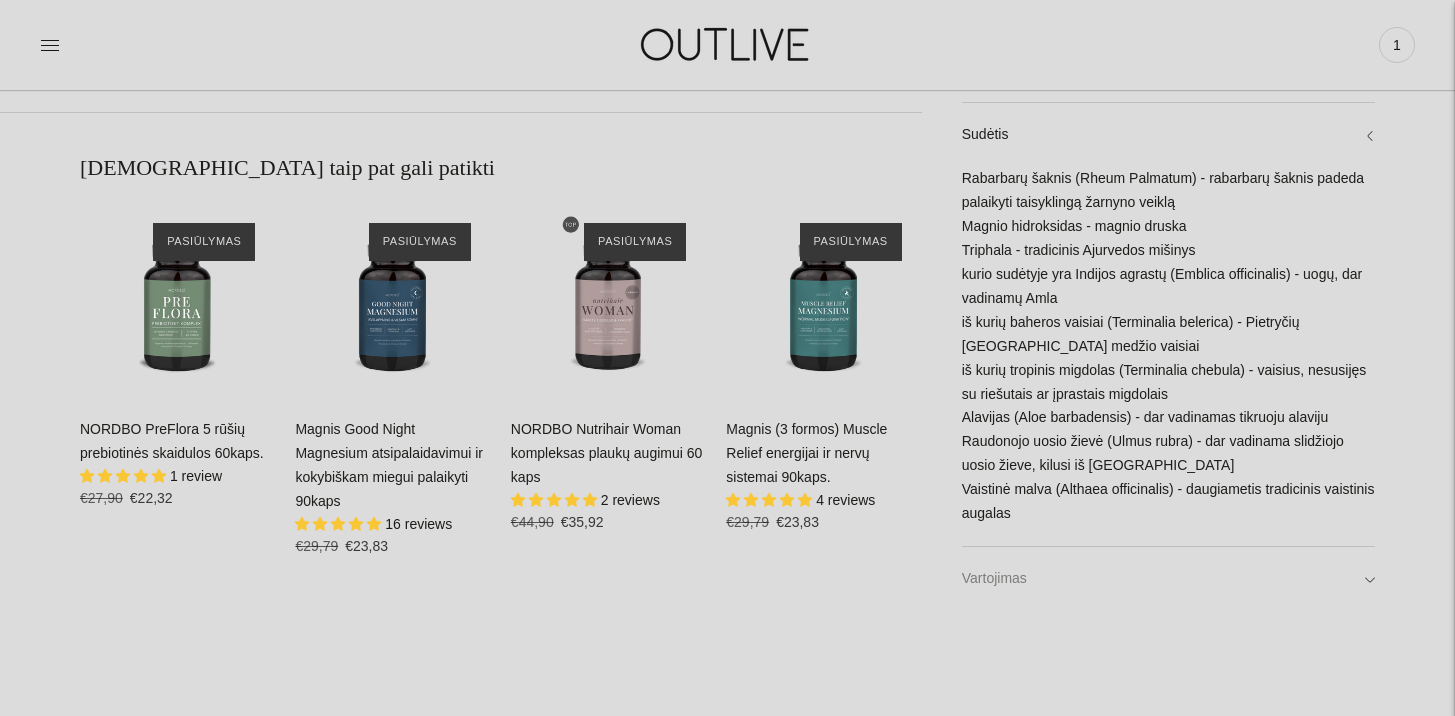 click on "Vartojimas" at bounding box center [1168, 580] 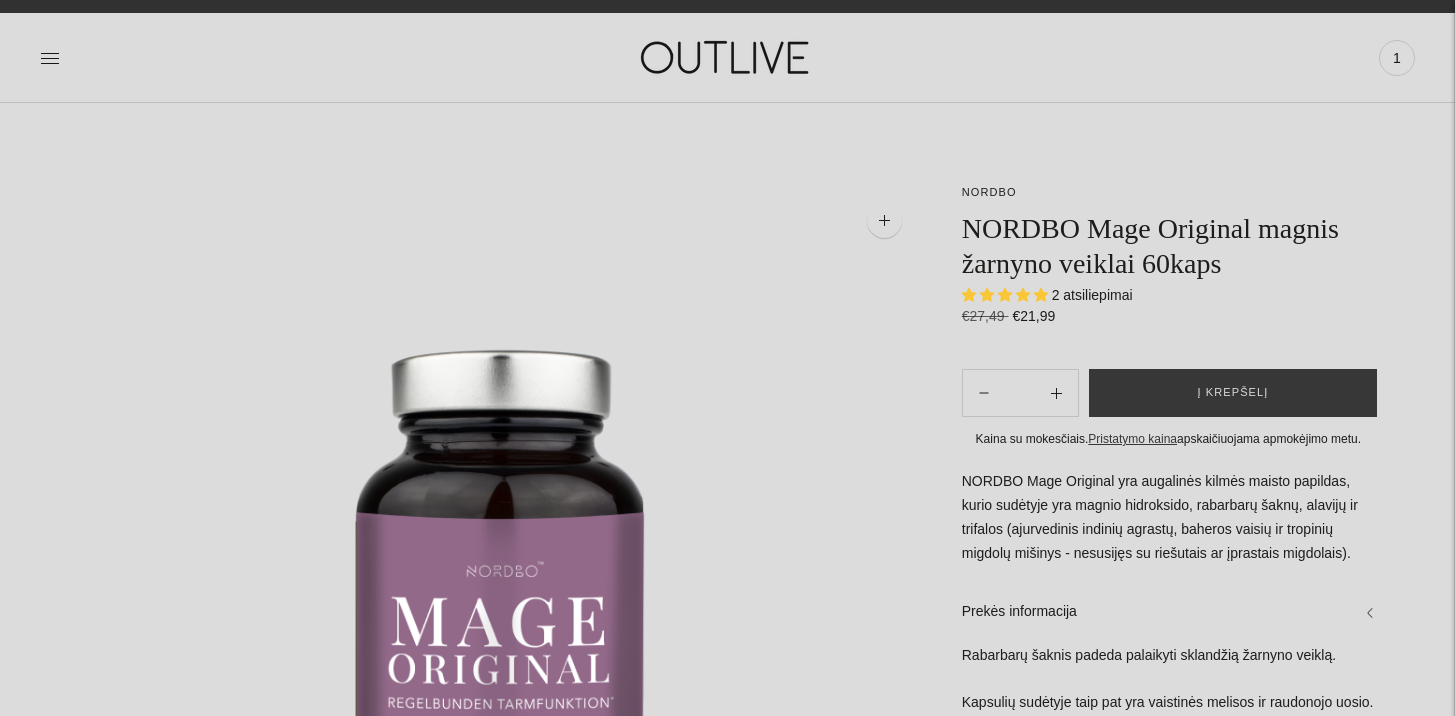 scroll, scrollTop: 0, scrollLeft: 0, axis: both 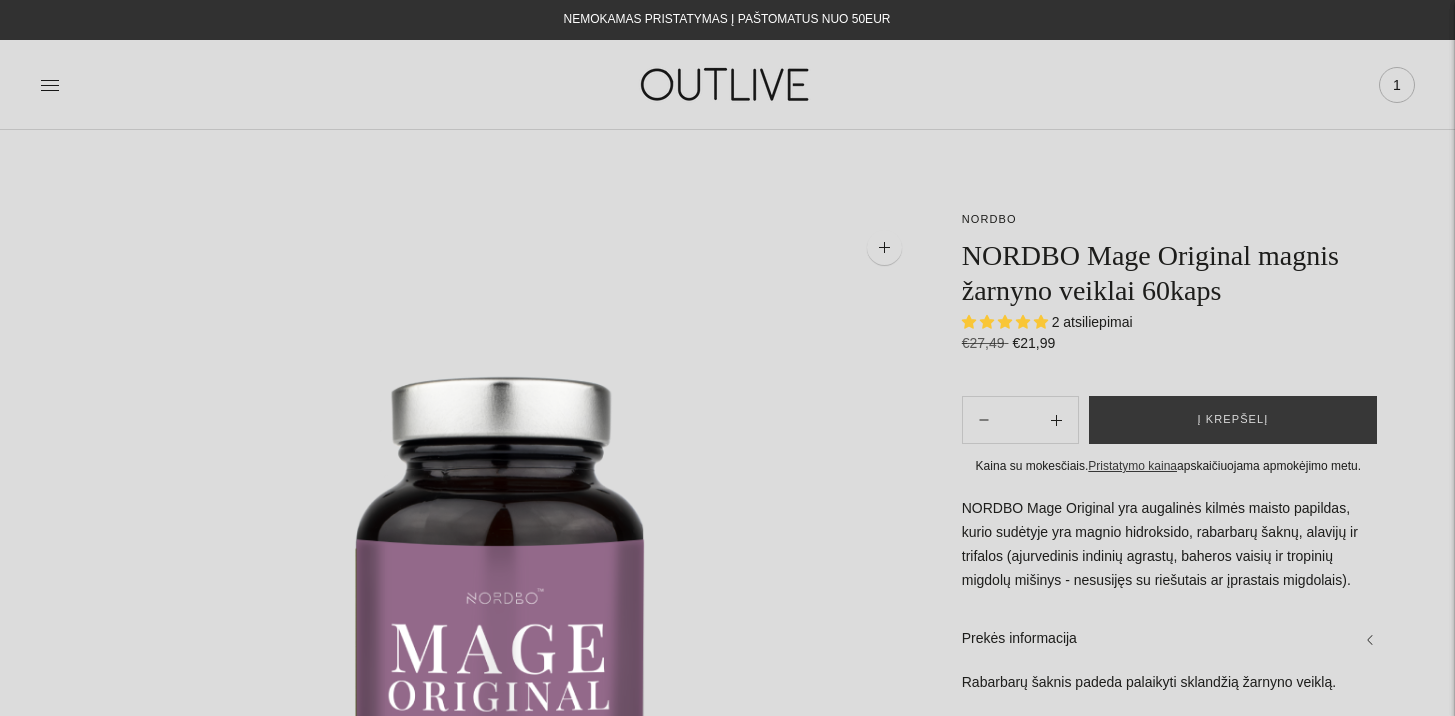 click on "1" 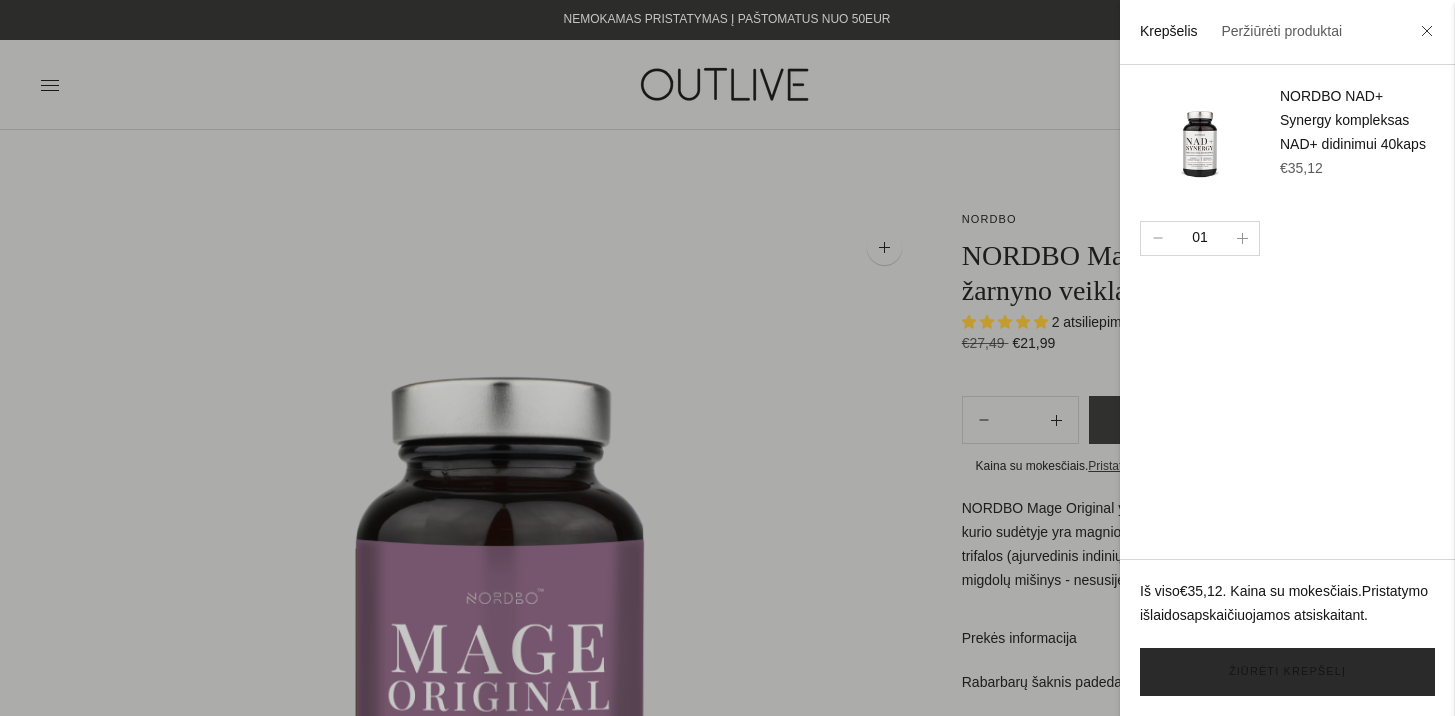 click on "Žiūrėti krepšelį" at bounding box center (1287, 672) 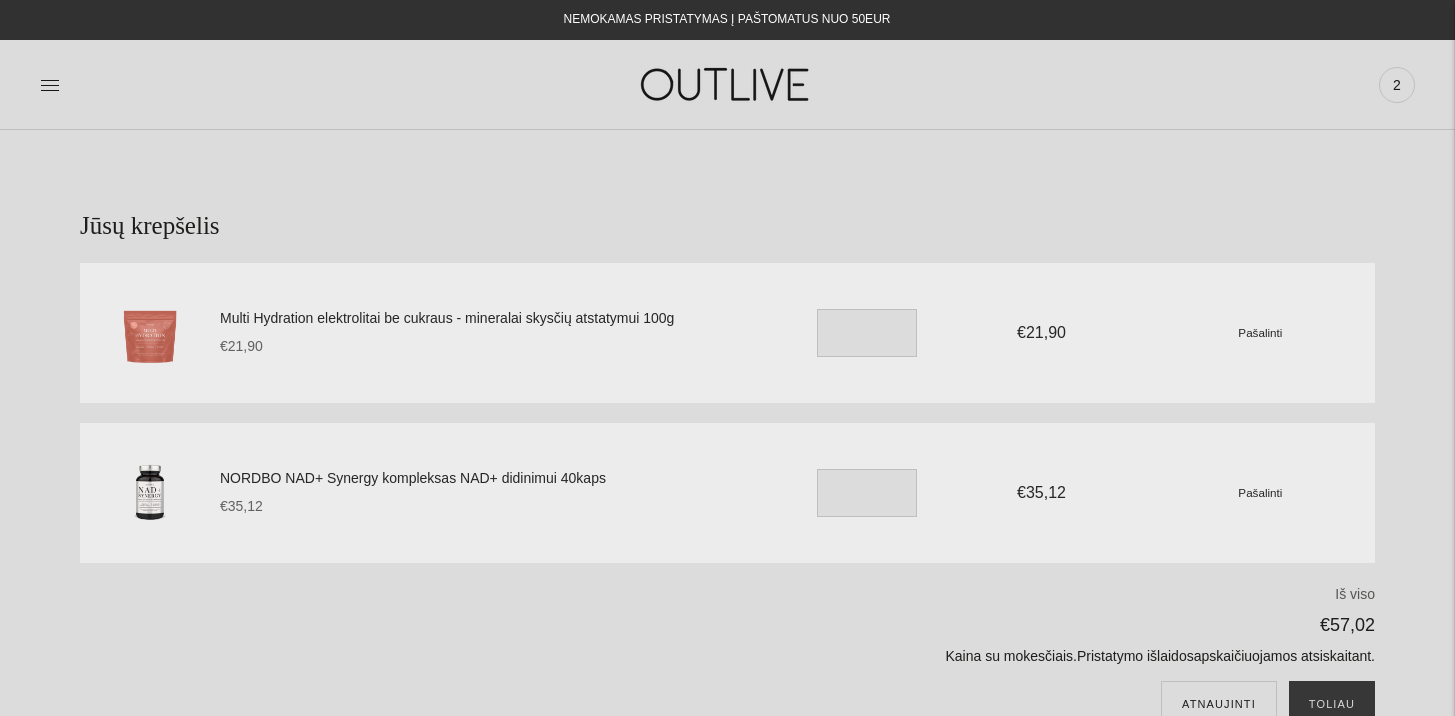 scroll, scrollTop: 0, scrollLeft: 0, axis: both 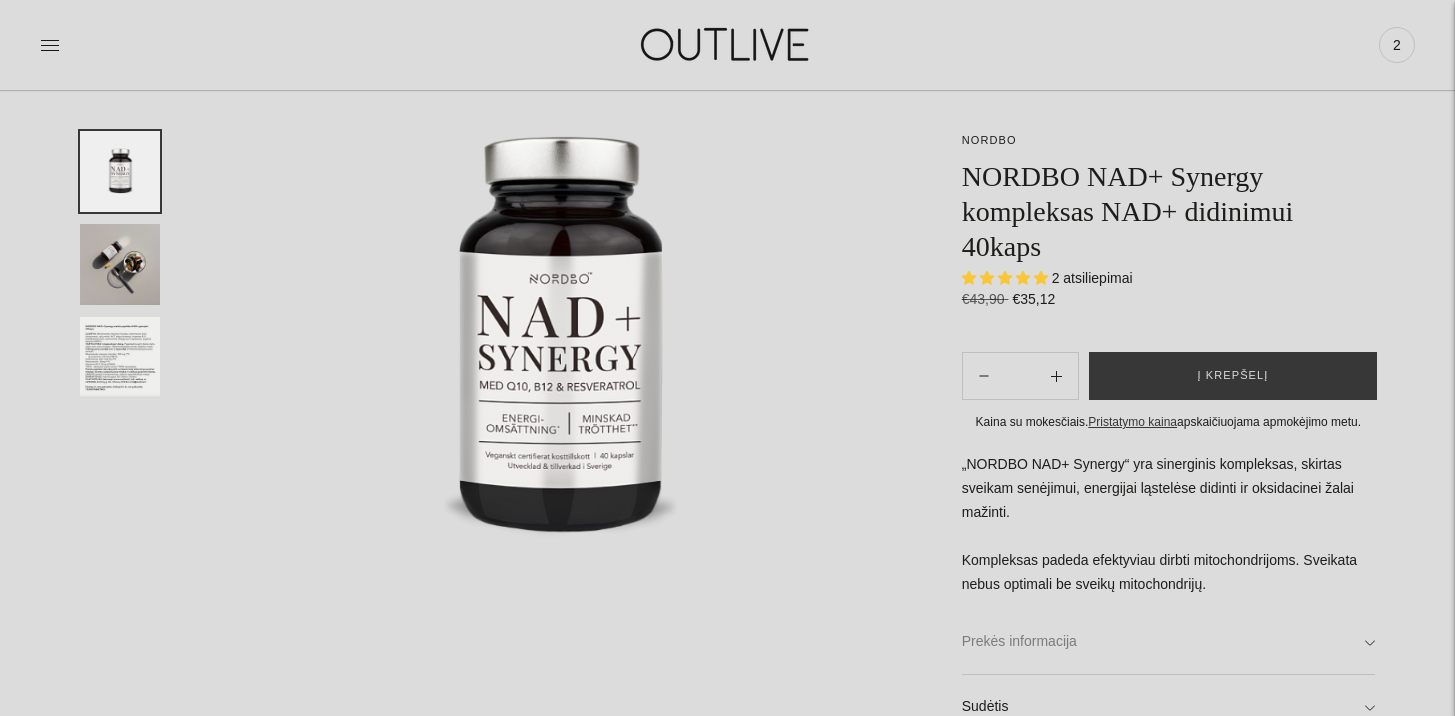 click on "Prekės informacija" at bounding box center (1168, 642) 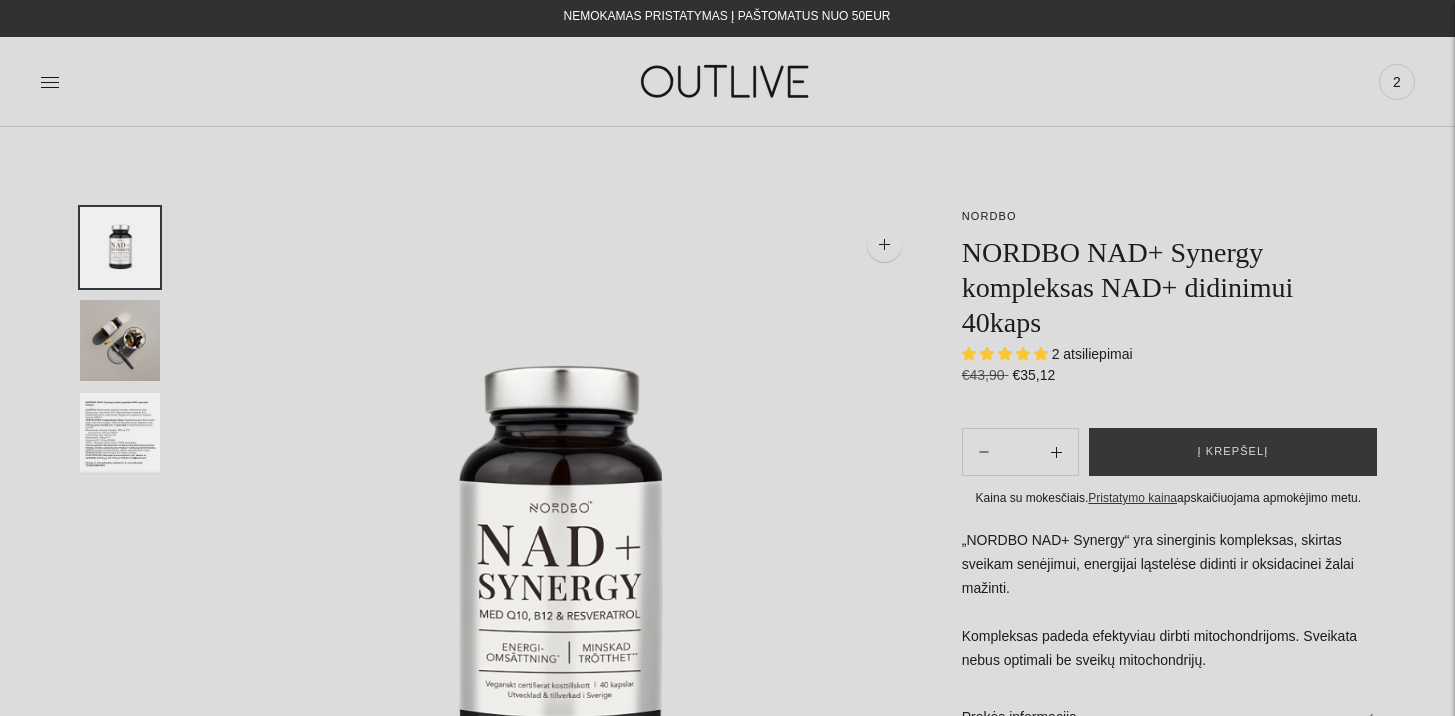 scroll, scrollTop: 0, scrollLeft: 0, axis: both 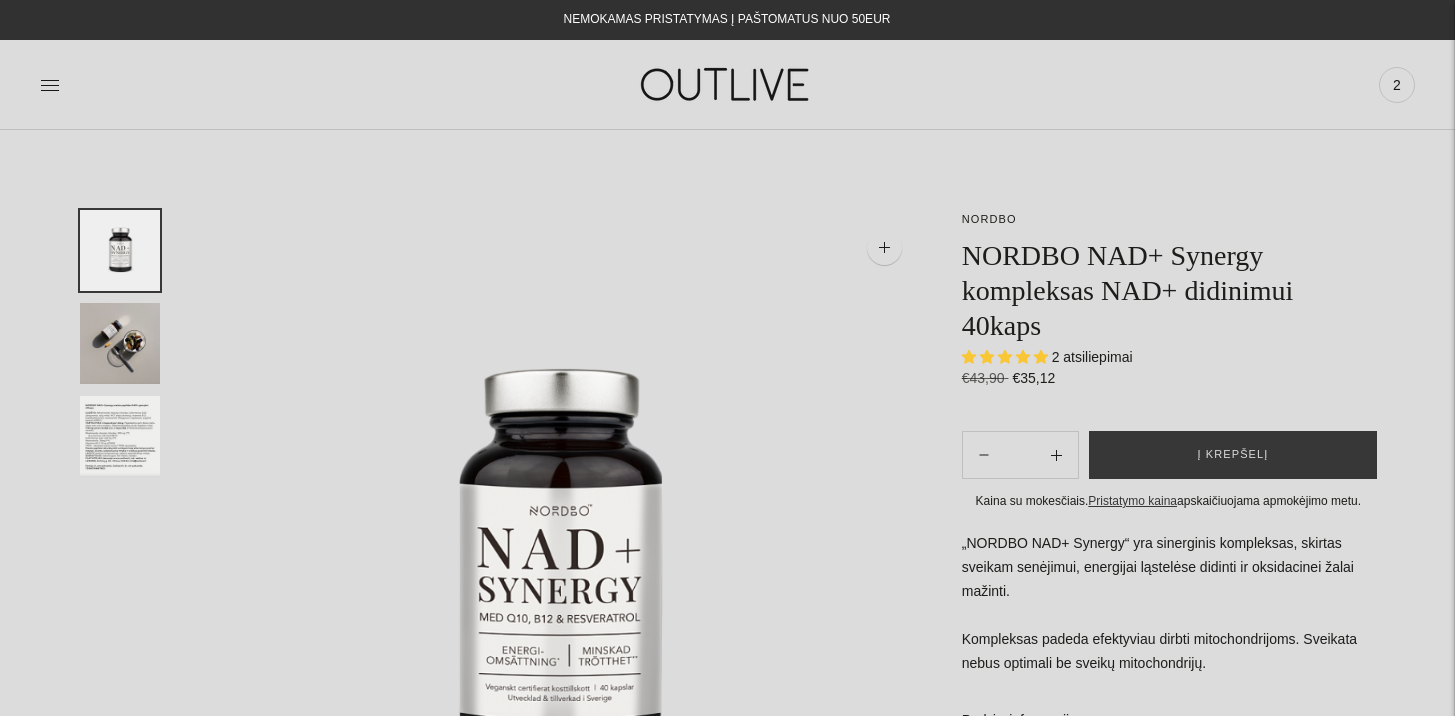 click at bounding box center [120, 436] 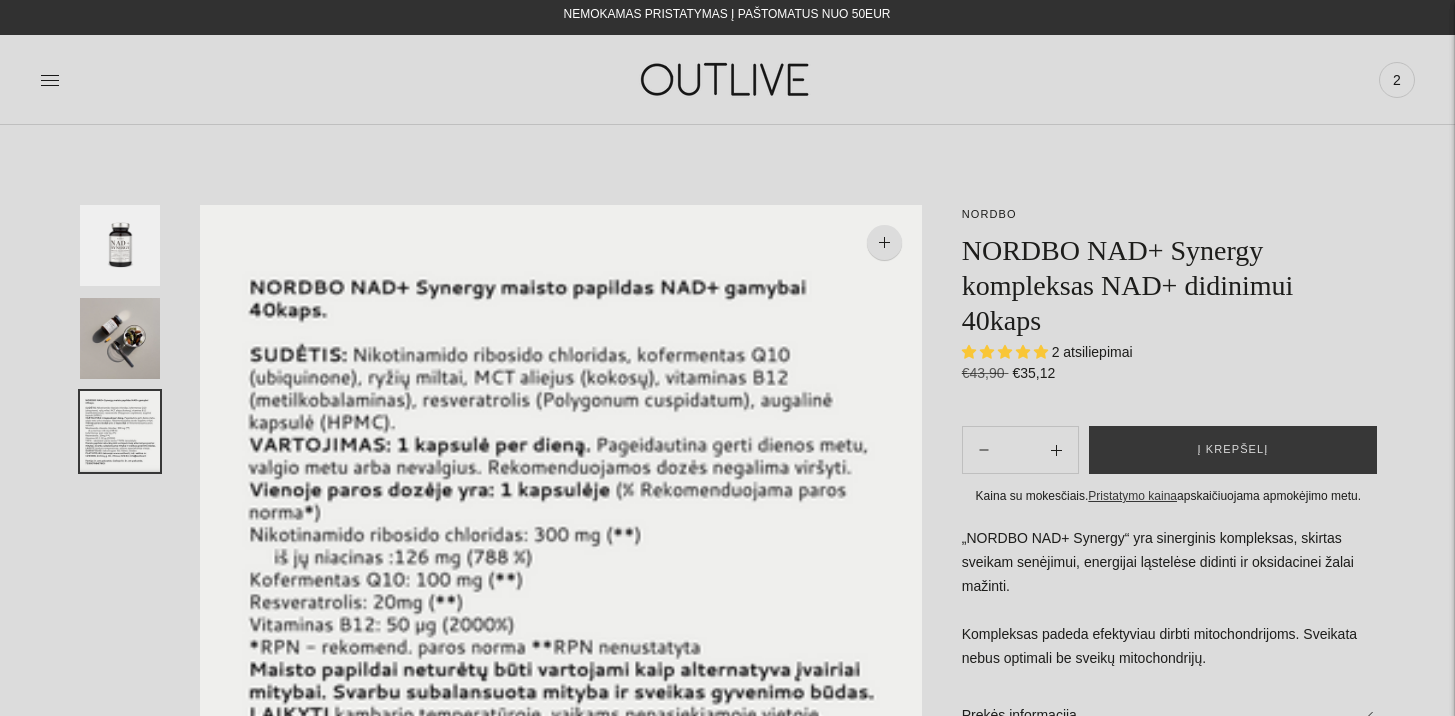 scroll, scrollTop: 92, scrollLeft: 0, axis: vertical 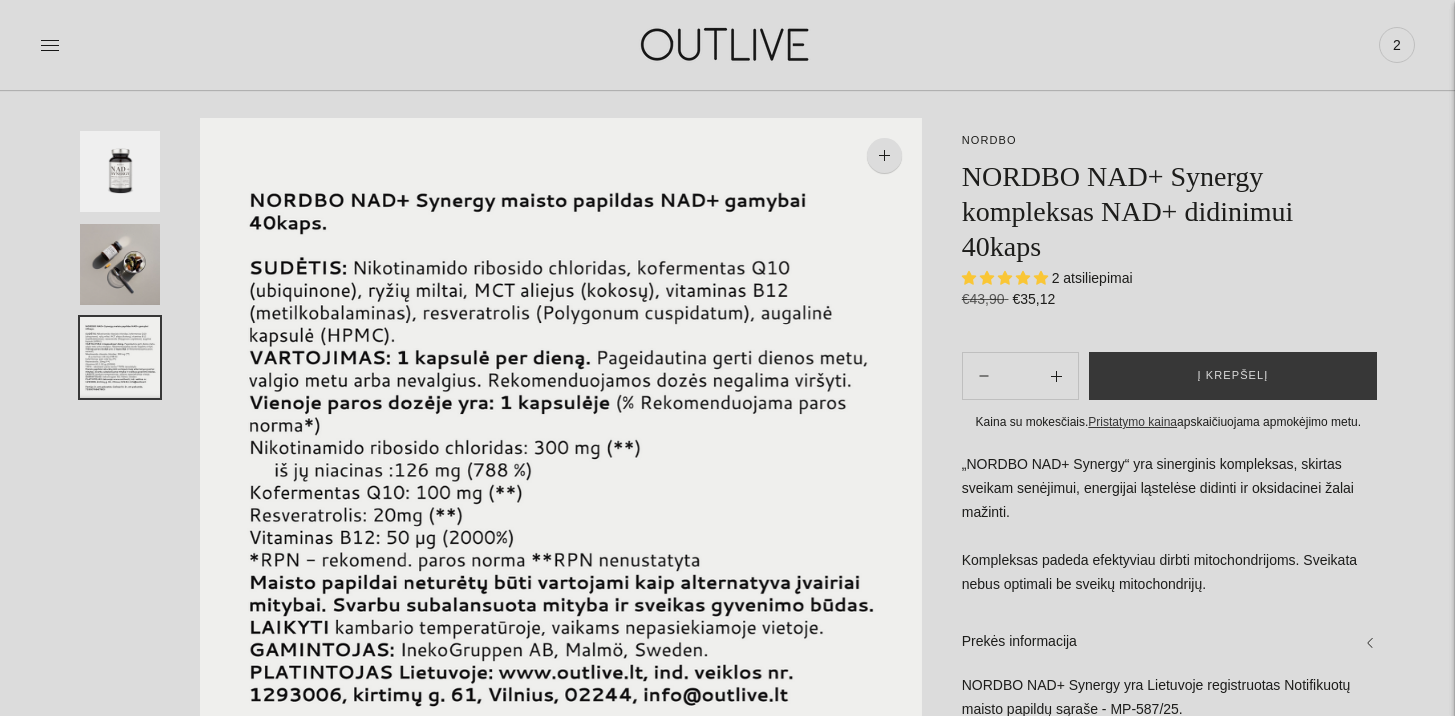 click on "NORDBO
NORDBO NAD+ Synergy kompleksas NAD+ didinimui 40kaps
2 atsiliepimai
€43,90
Regular price
€35,12
Unit price
/ per
[GEOGRAPHIC_DATA]
NORDBO NAD+ Synergy kompleksas NAD+ didinimui 40kaps
2 atsiliepimai
€43,90
Regular price
€35,12" at bounding box center (727, 1232) 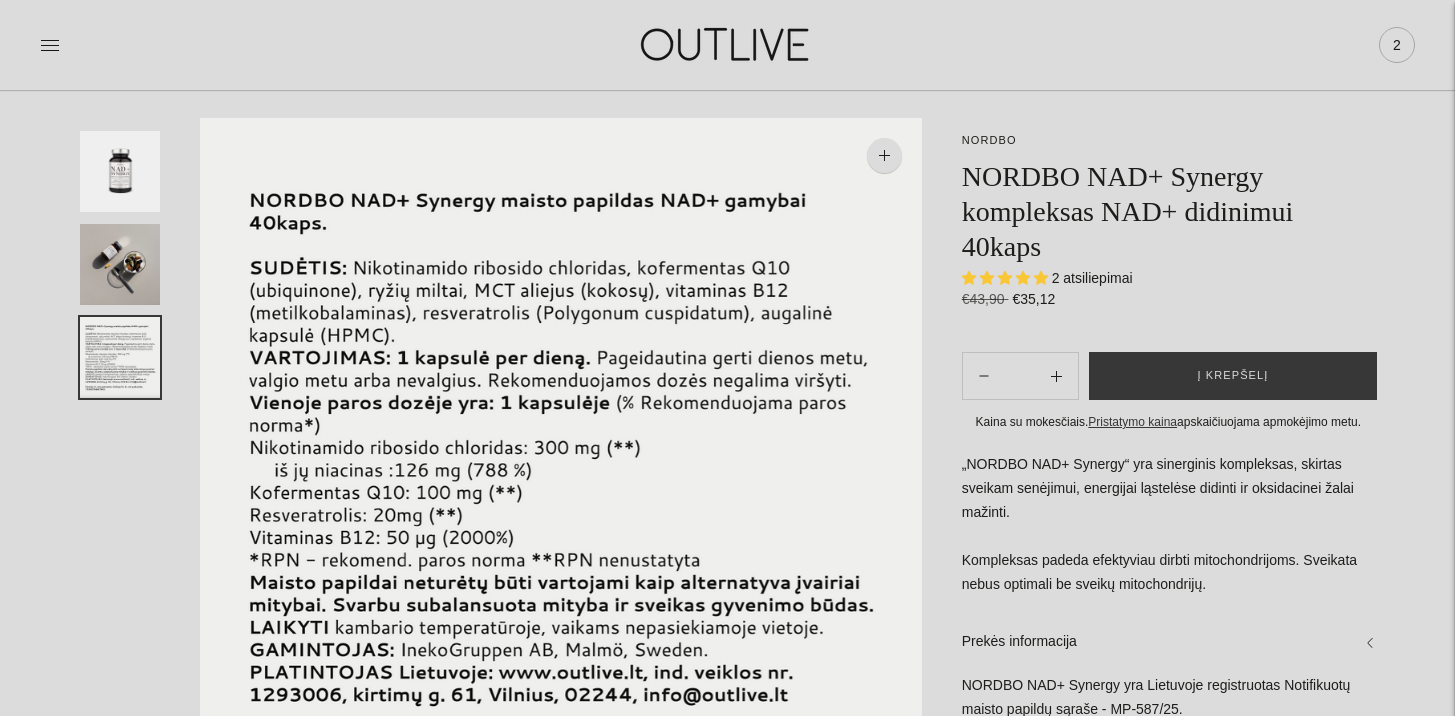 click on "2" at bounding box center [1397, 45] 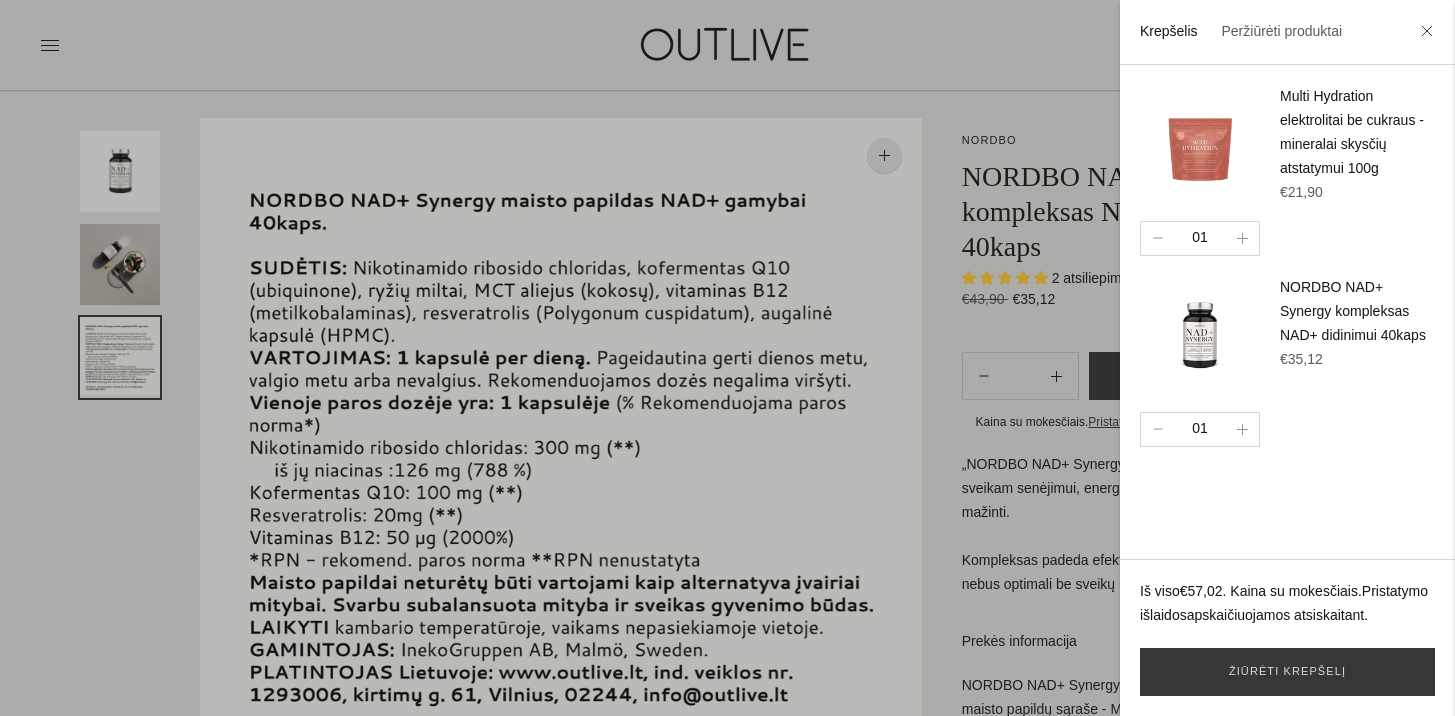 click at bounding box center [727, 358] 